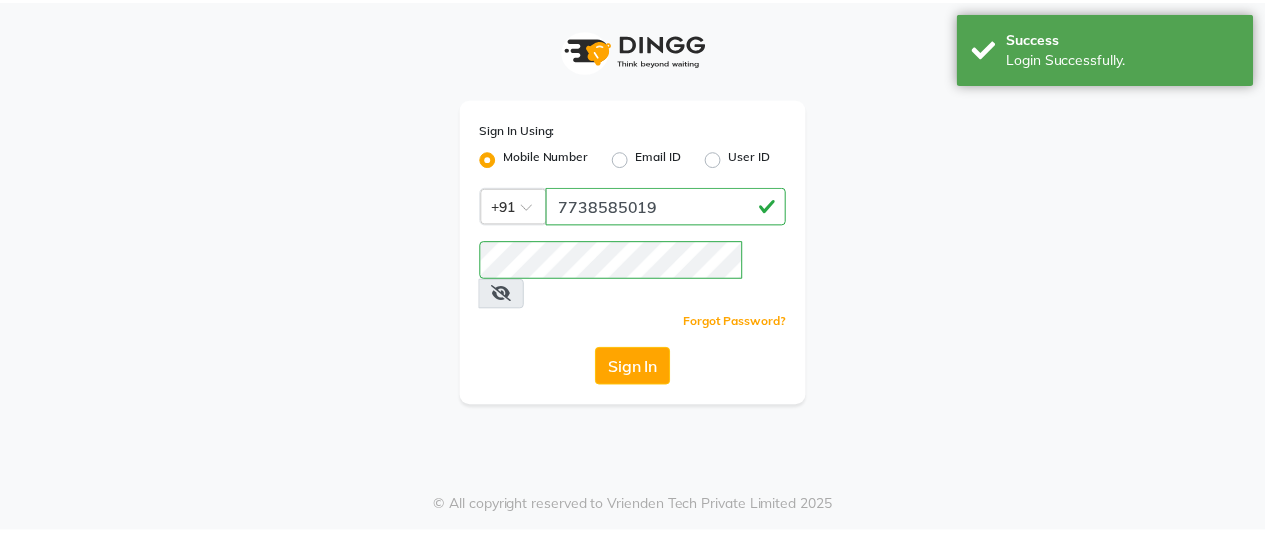 scroll, scrollTop: 0, scrollLeft: 0, axis: both 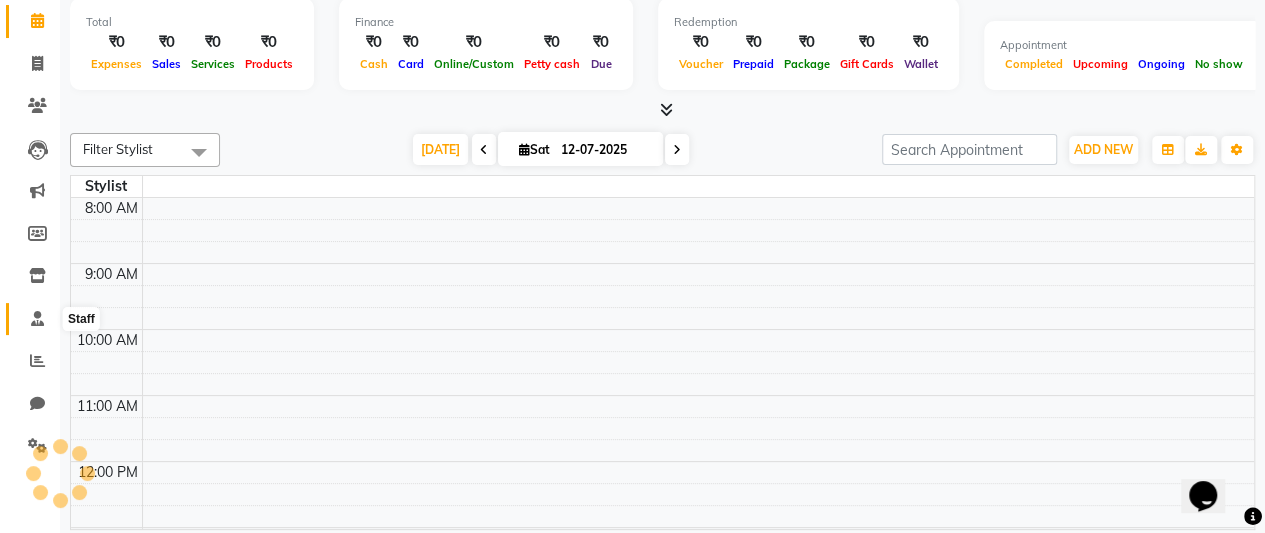 select on "en" 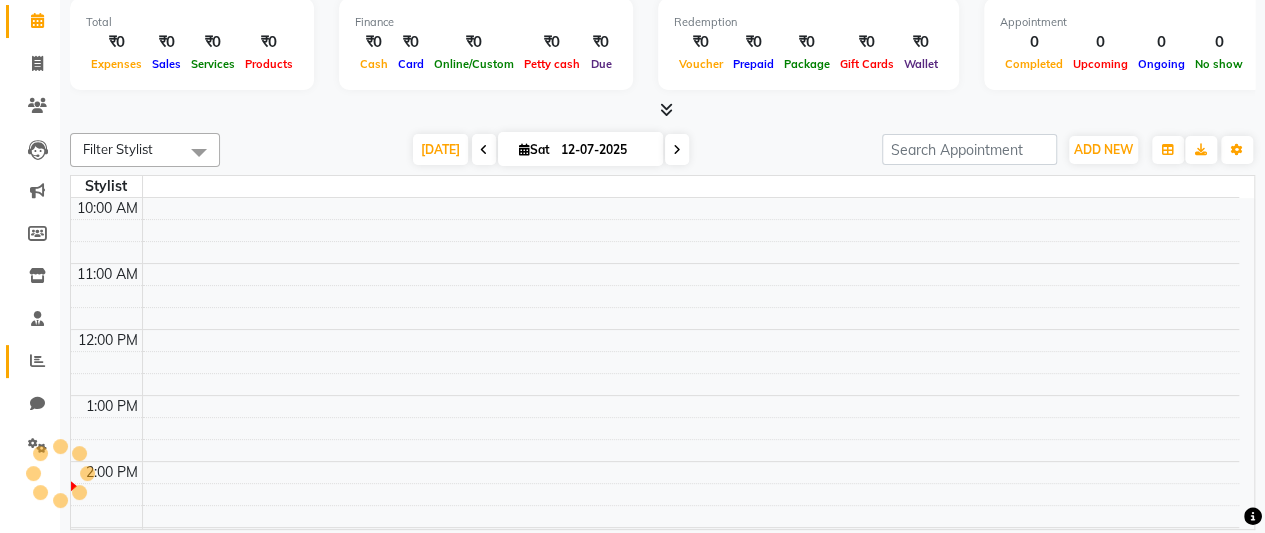 scroll, scrollTop: 38, scrollLeft: 0, axis: vertical 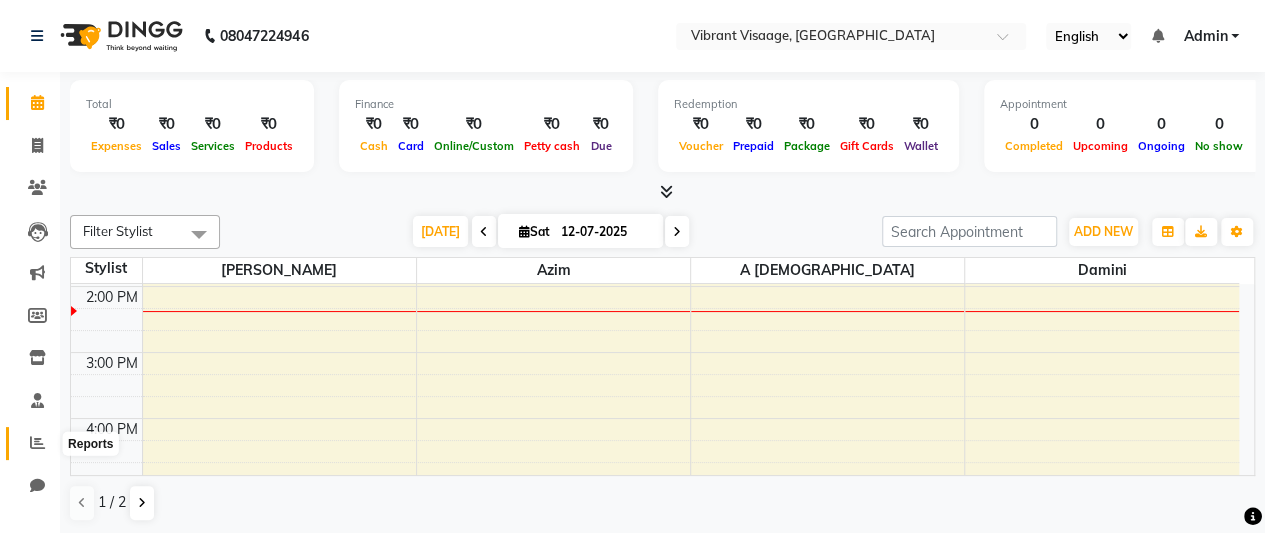 click 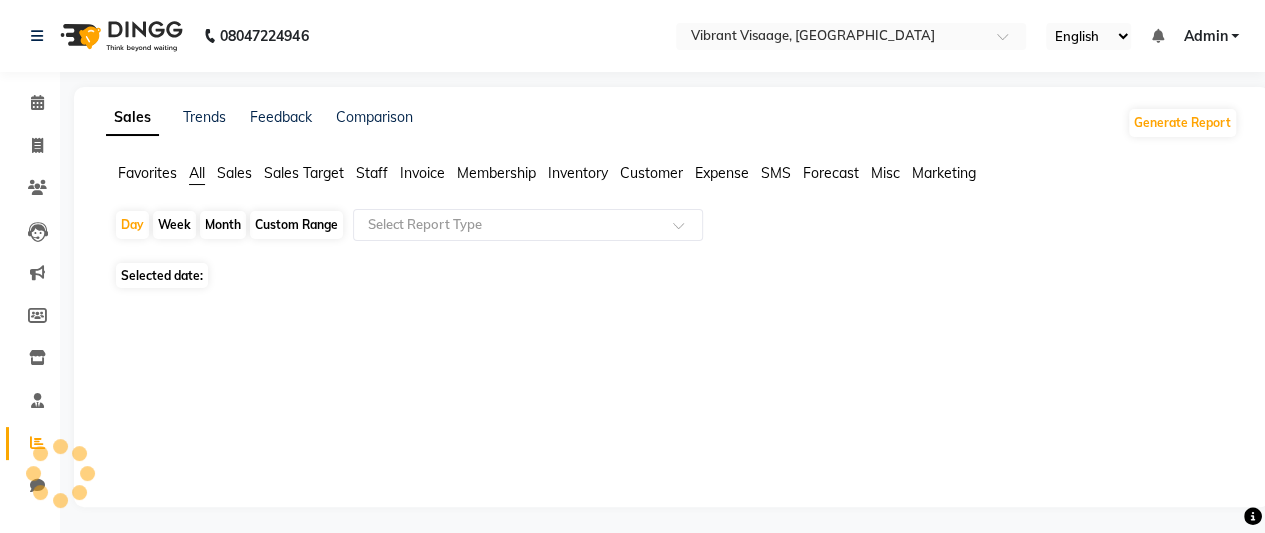 scroll, scrollTop: 4, scrollLeft: 0, axis: vertical 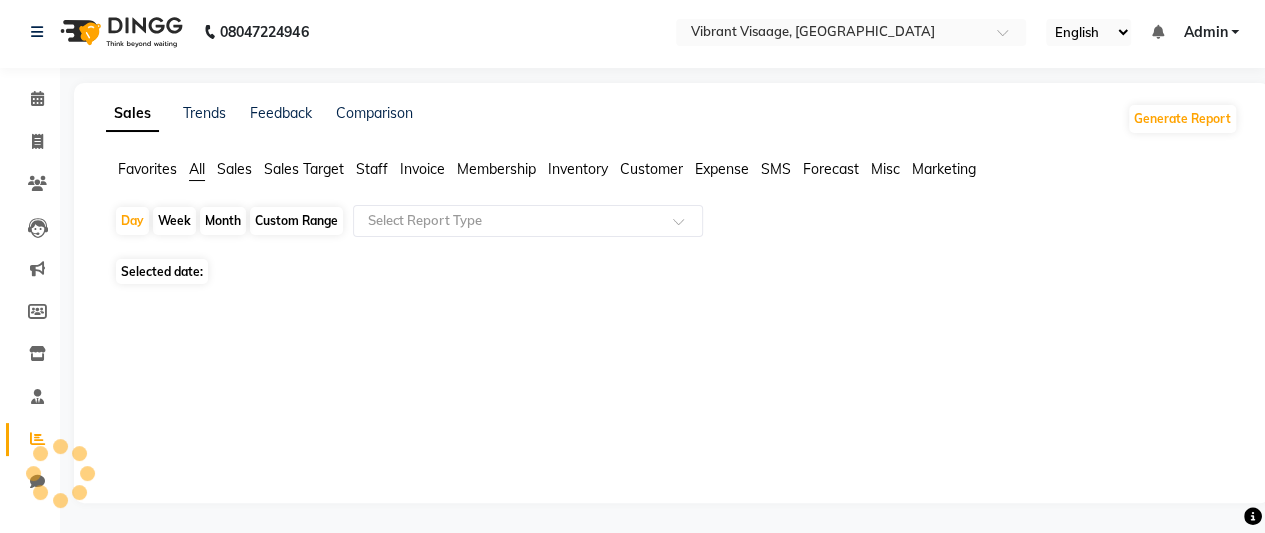 click on "Month" 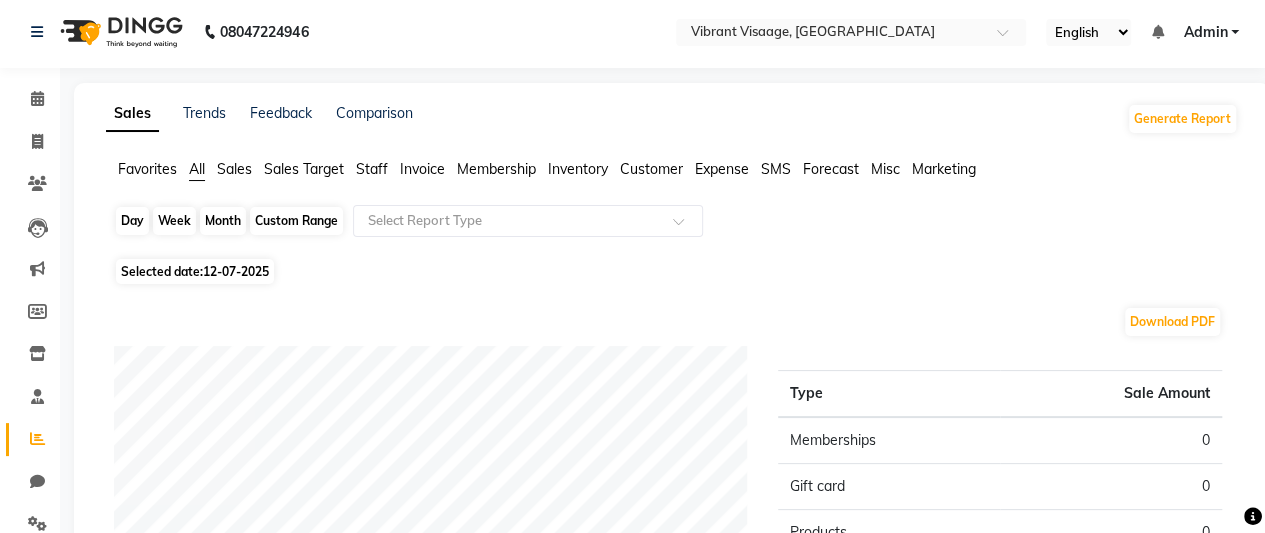 click on "Month" 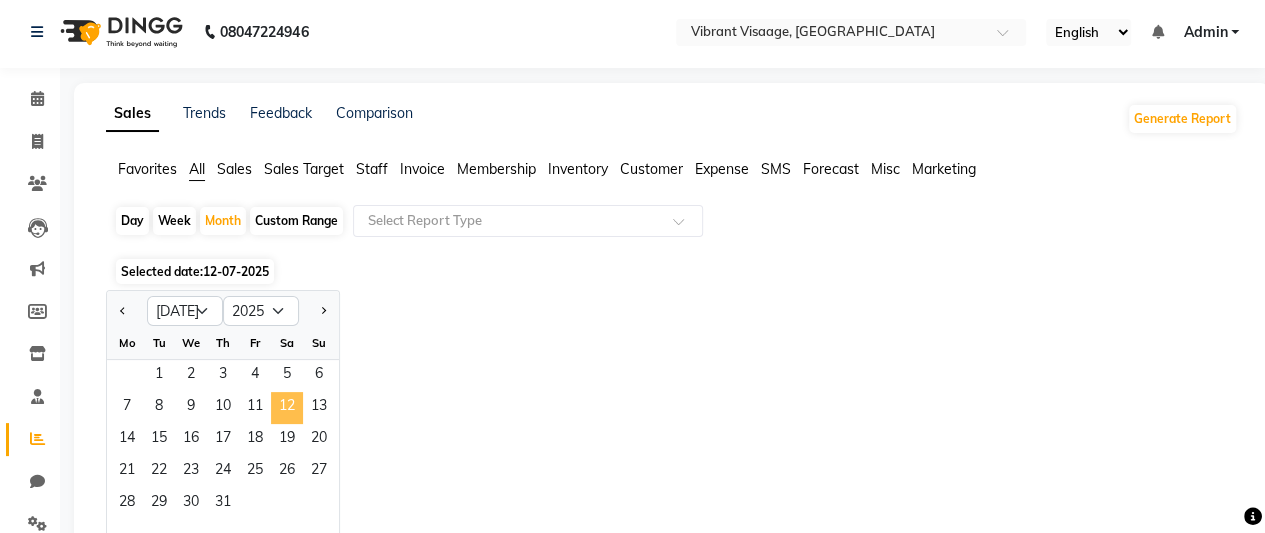 click on "12" 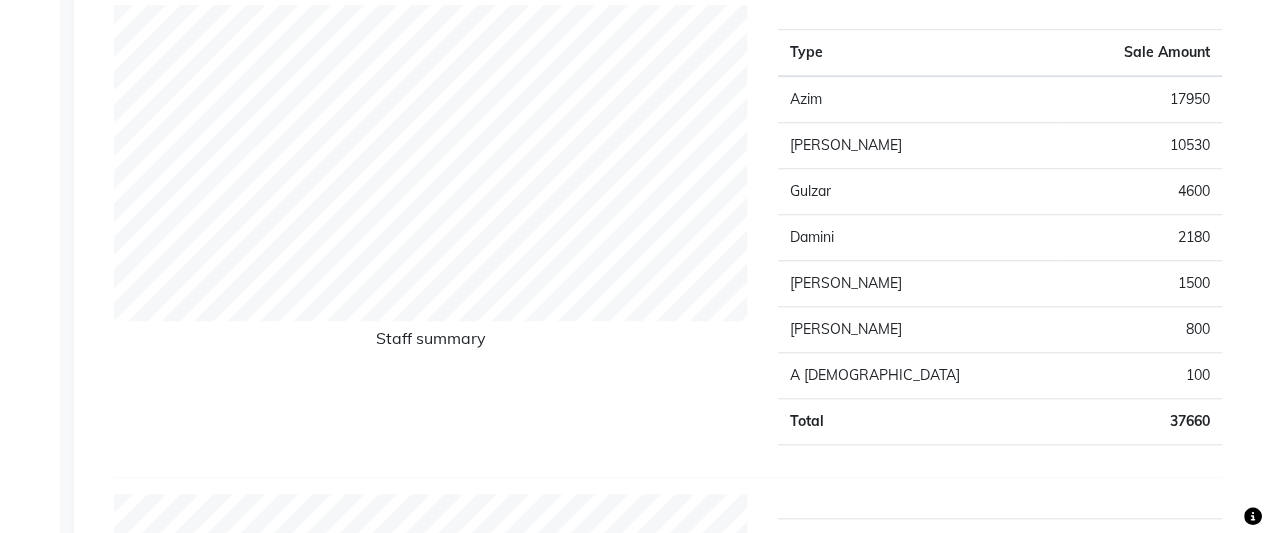 scroll, scrollTop: 751, scrollLeft: 0, axis: vertical 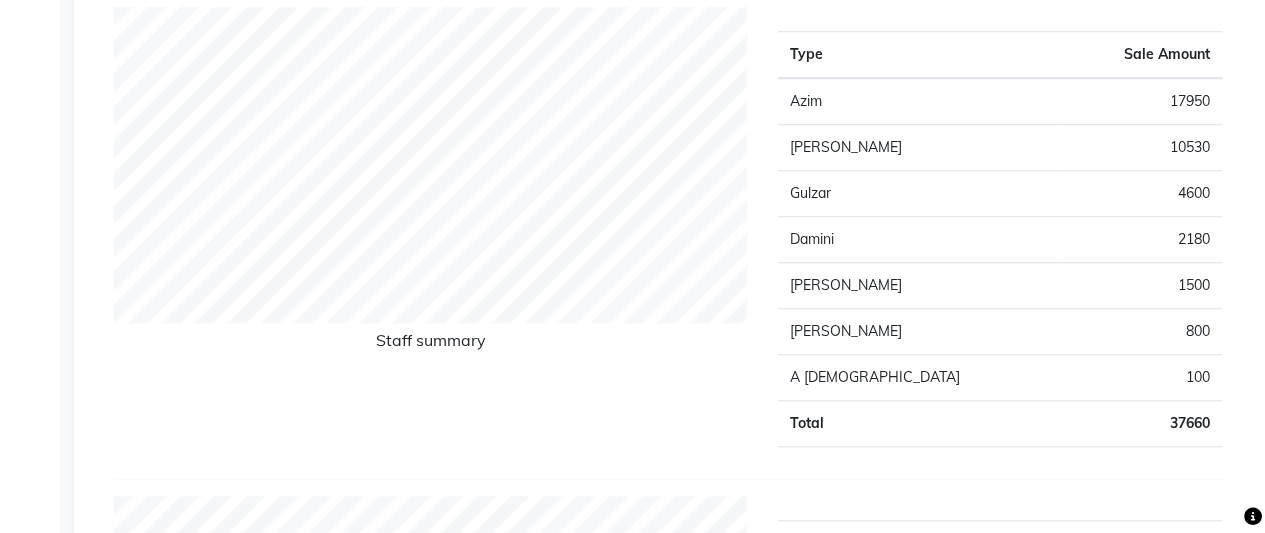 click on "100" 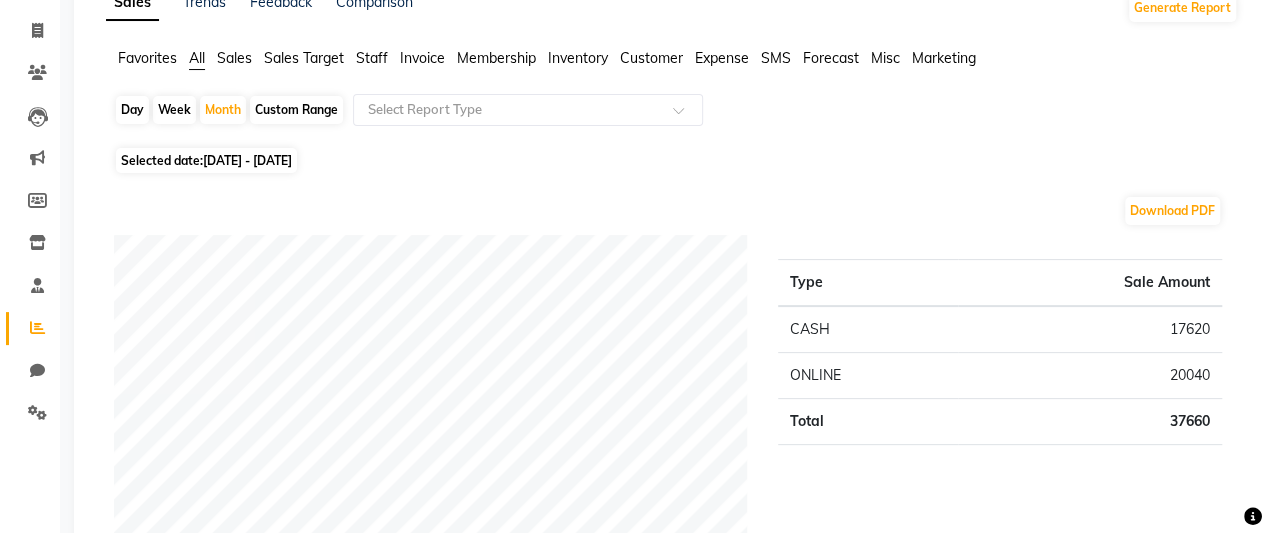 scroll, scrollTop: 0, scrollLeft: 0, axis: both 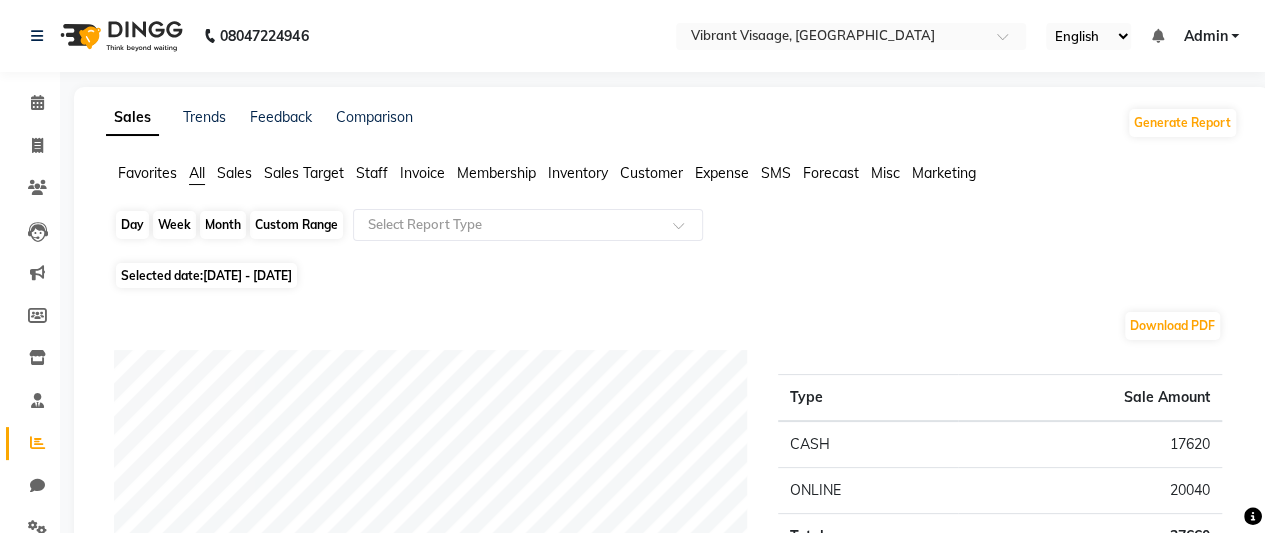 click on "Month" 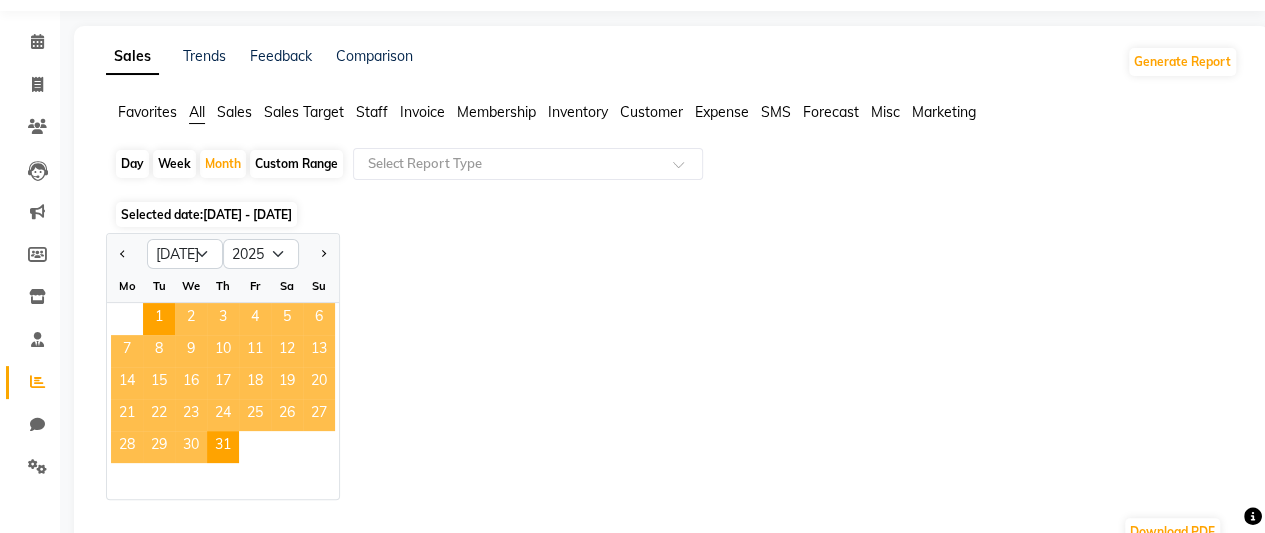 scroll, scrollTop: 56, scrollLeft: 0, axis: vertical 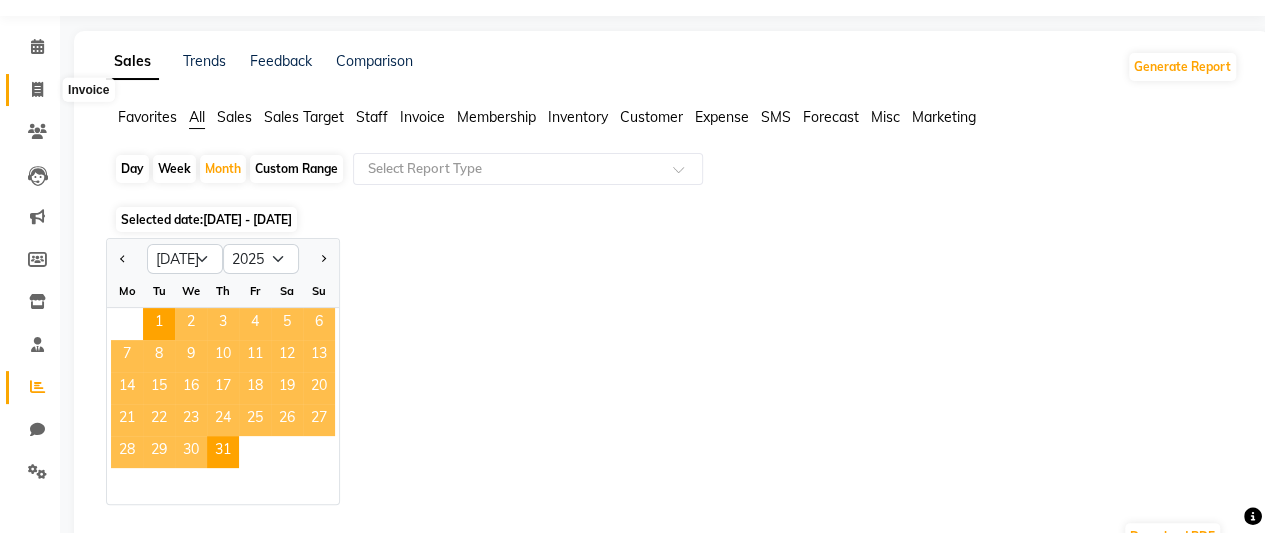 click 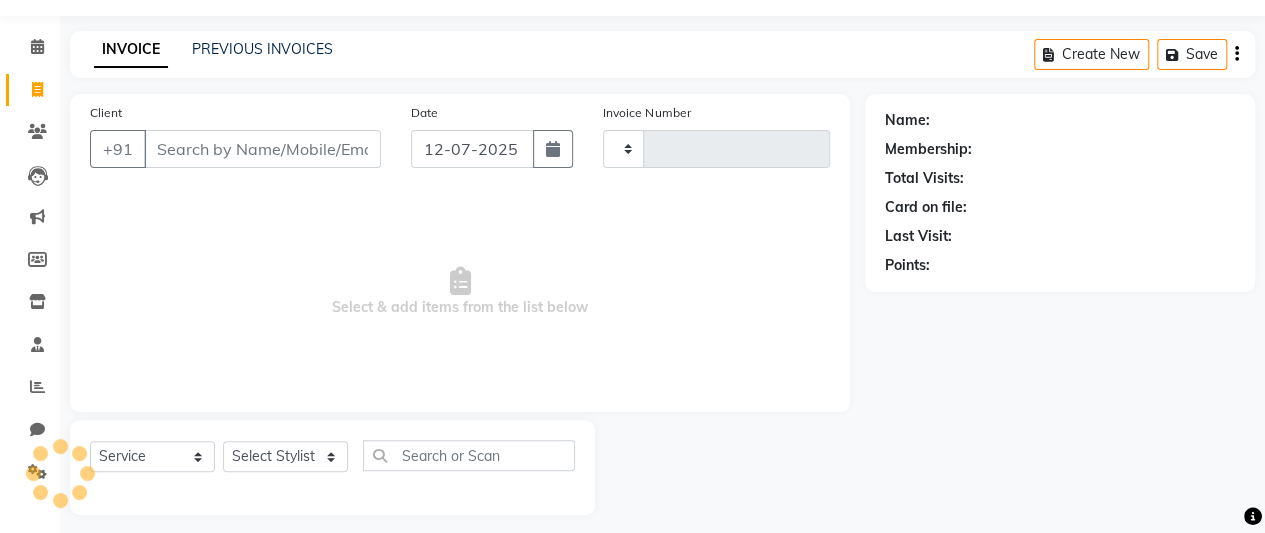 scroll, scrollTop: 67, scrollLeft: 0, axis: vertical 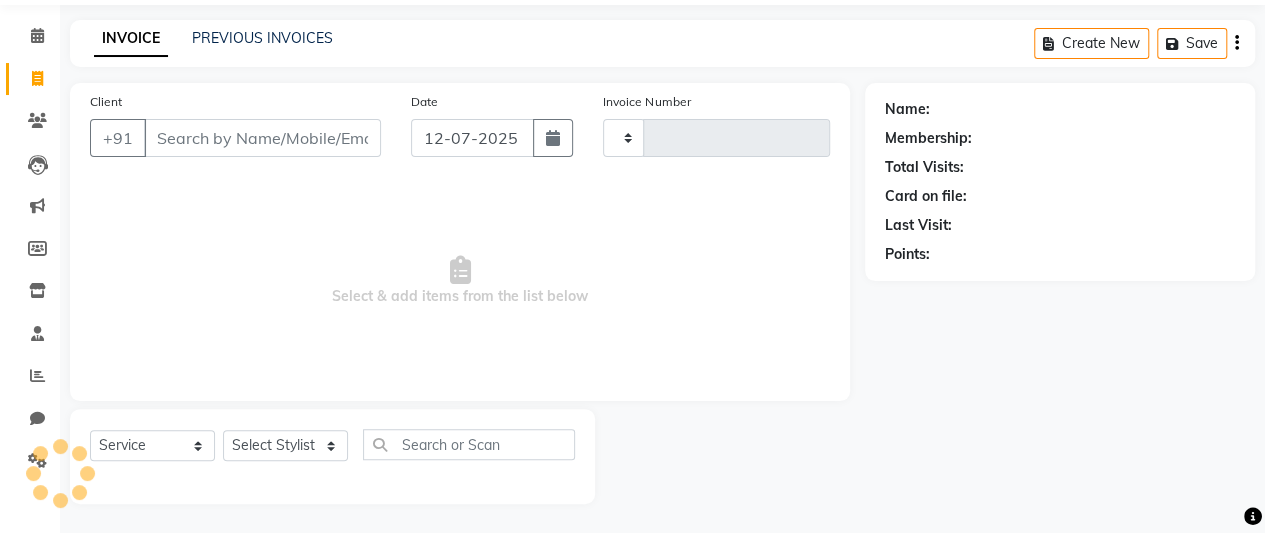 type on "0370" 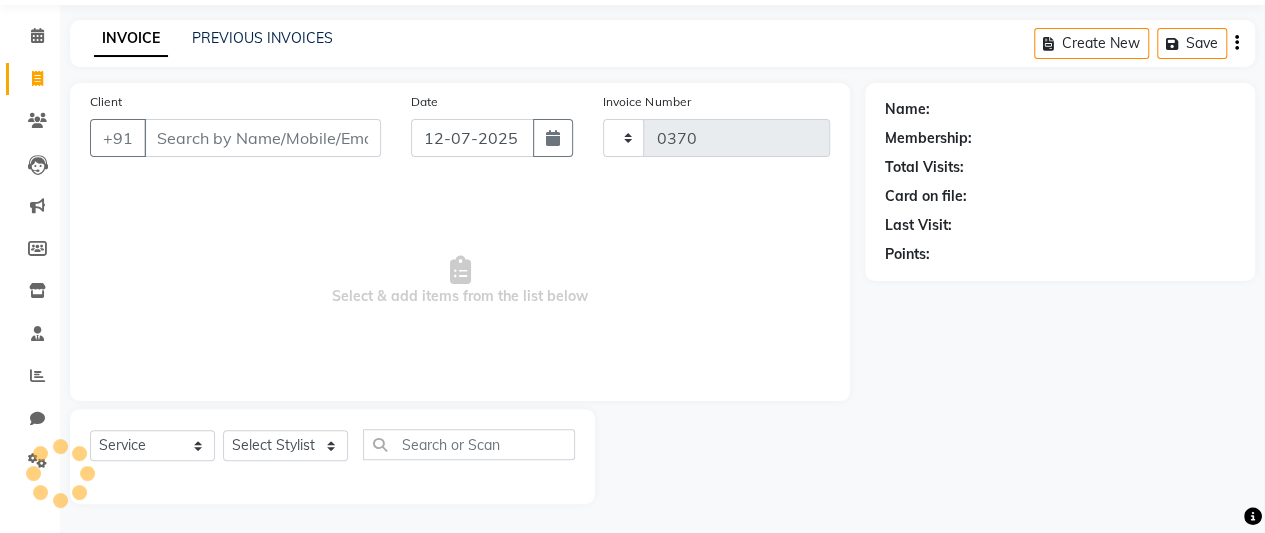 select on "7649" 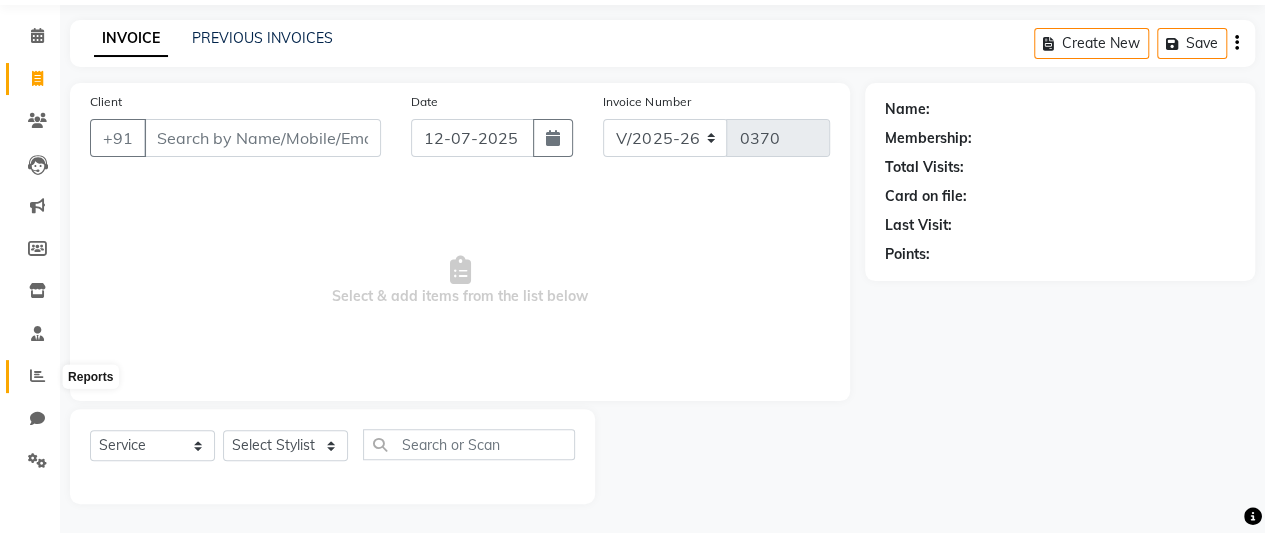 click 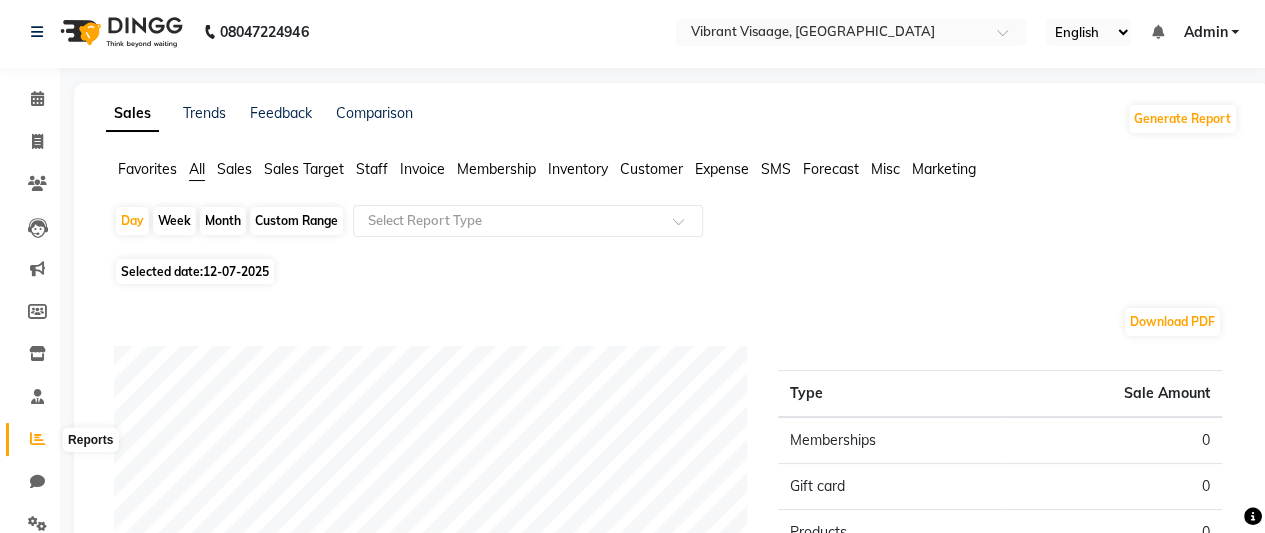 scroll, scrollTop: 67, scrollLeft: 0, axis: vertical 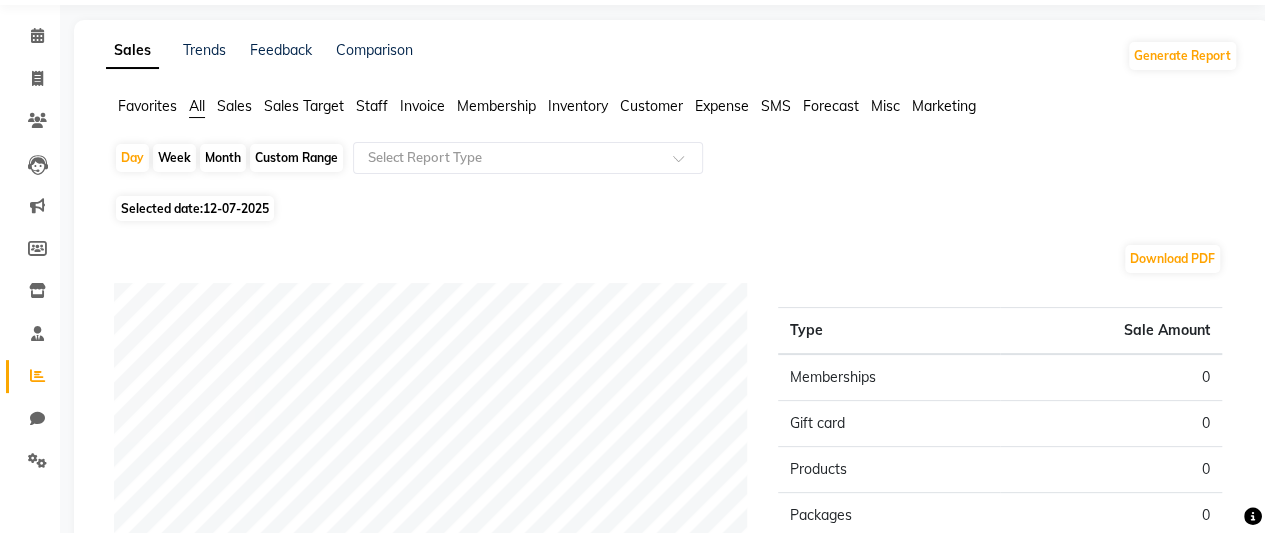 click on "Month" 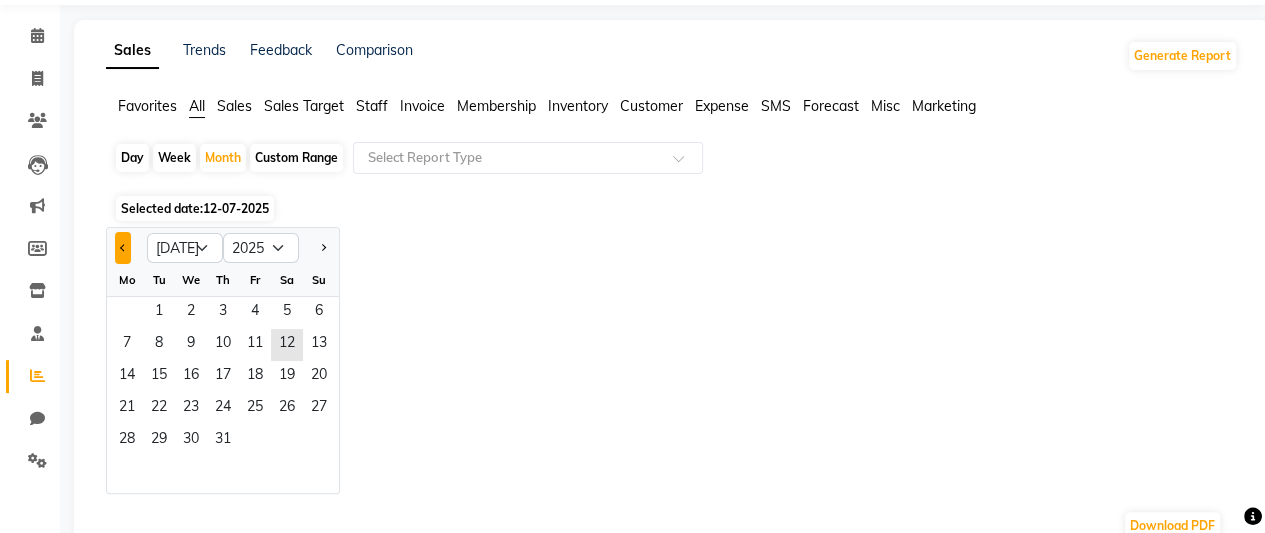 click 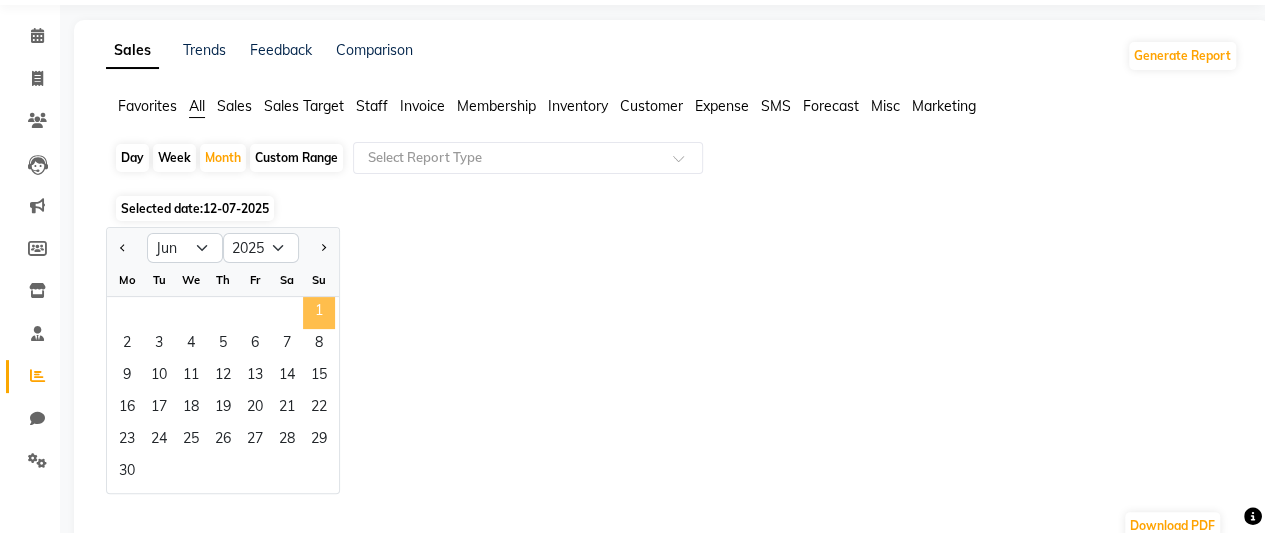 click on "1" 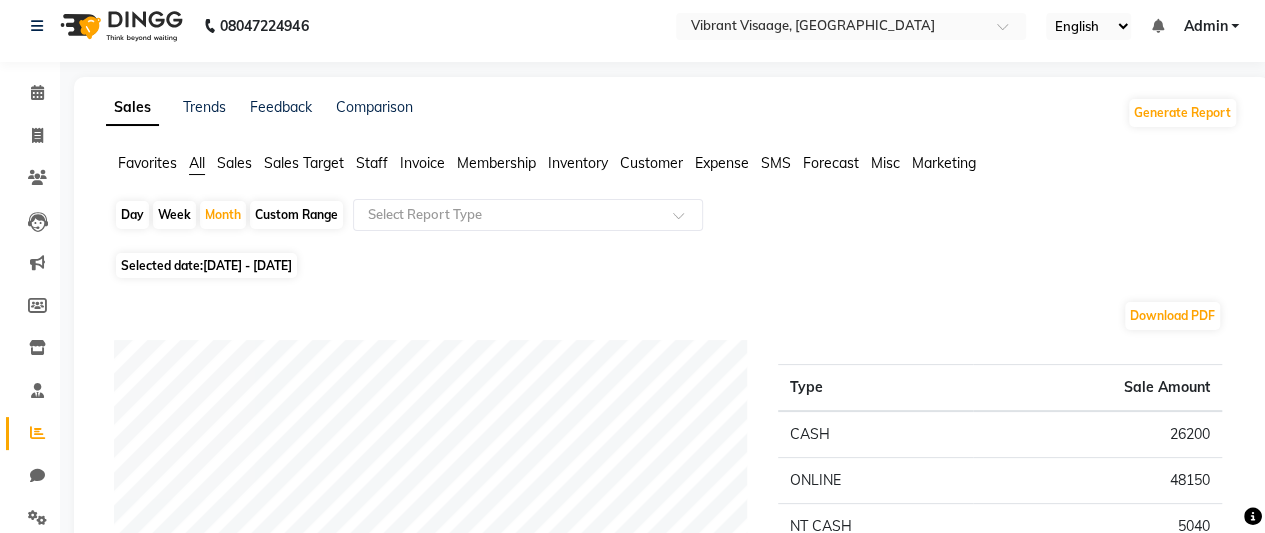 scroll, scrollTop: 0, scrollLeft: 0, axis: both 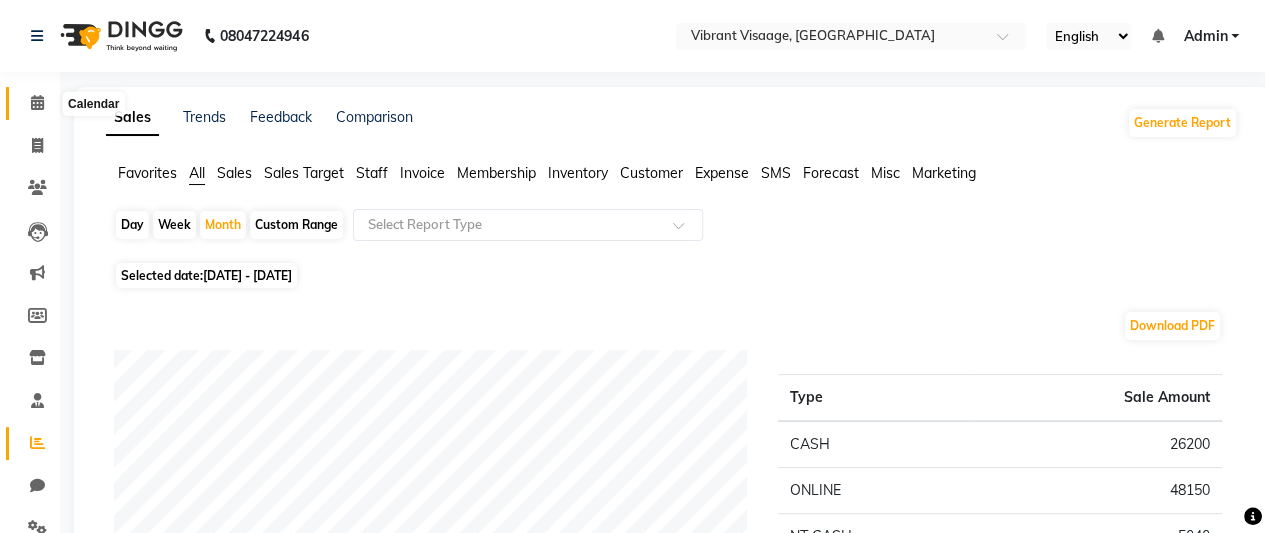 click 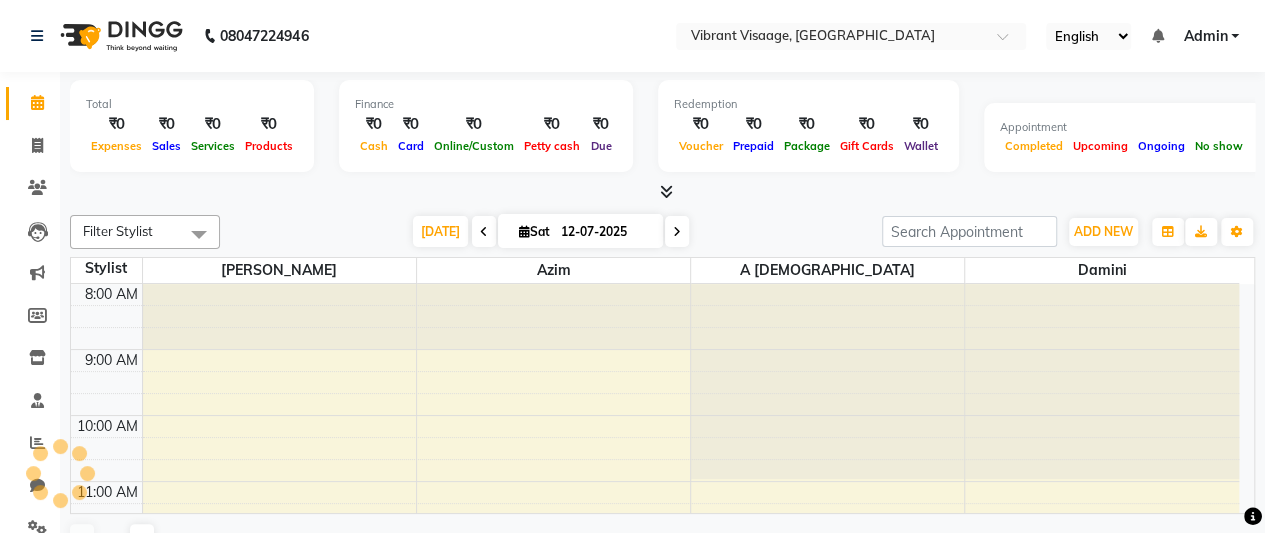 scroll, scrollTop: 261, scrollLeft: 0, axis: vertical 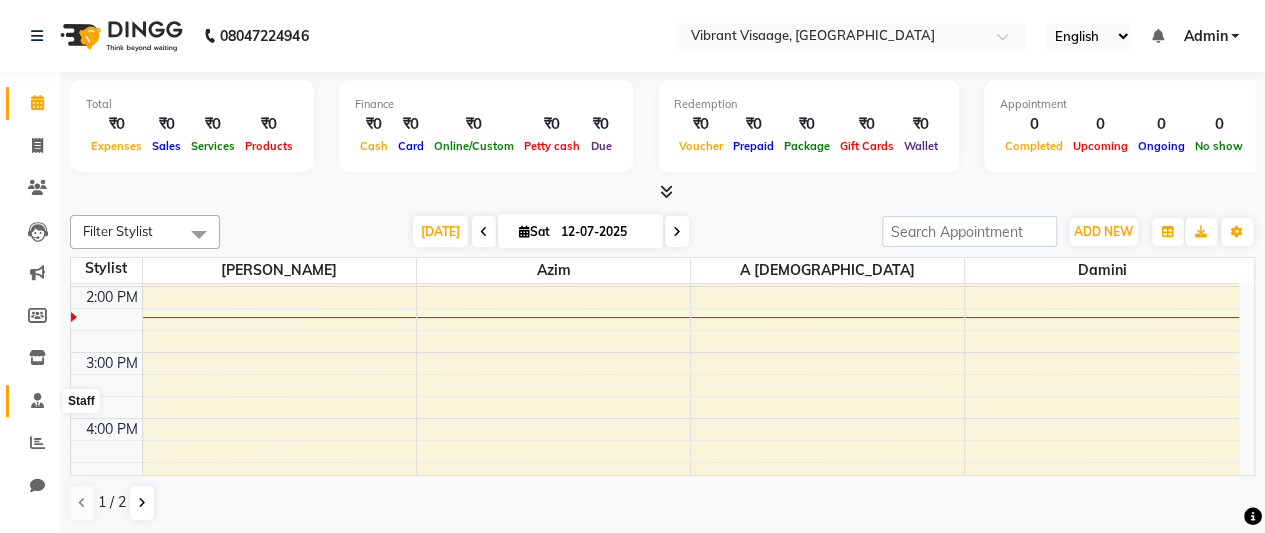 click 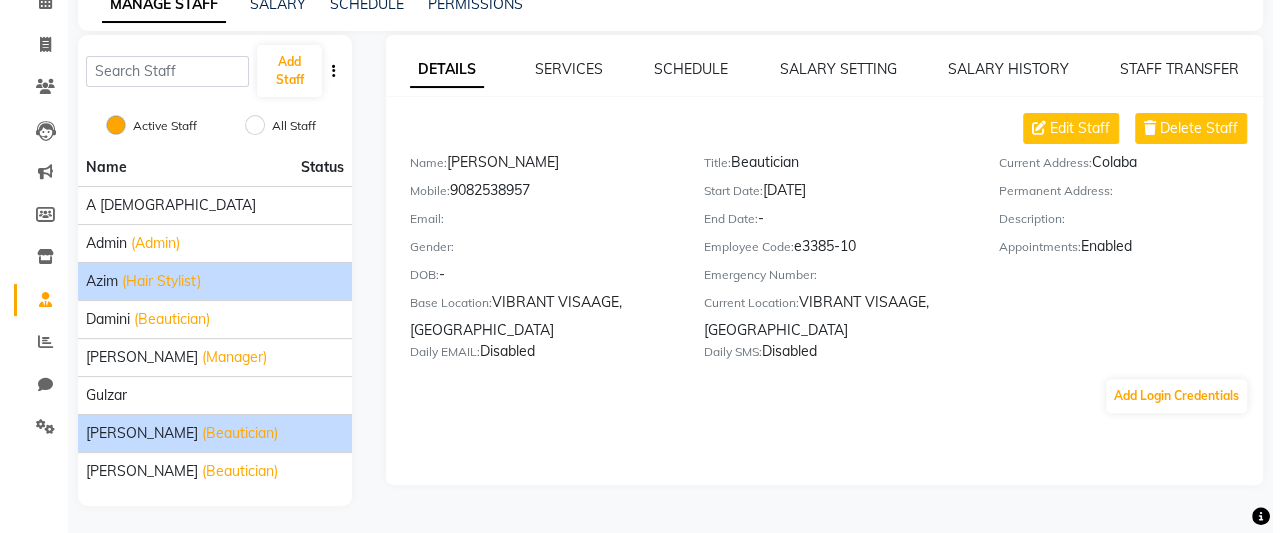 scroll, scrollTop: 100, scrollLeft: 0, axis: vertical 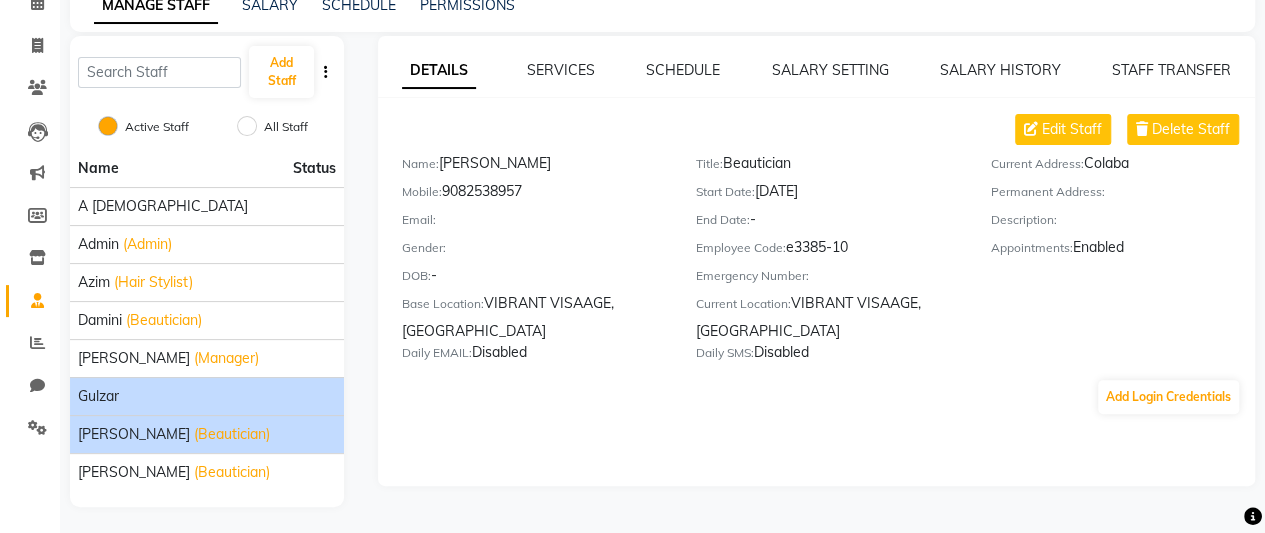 click on "Gulzar" 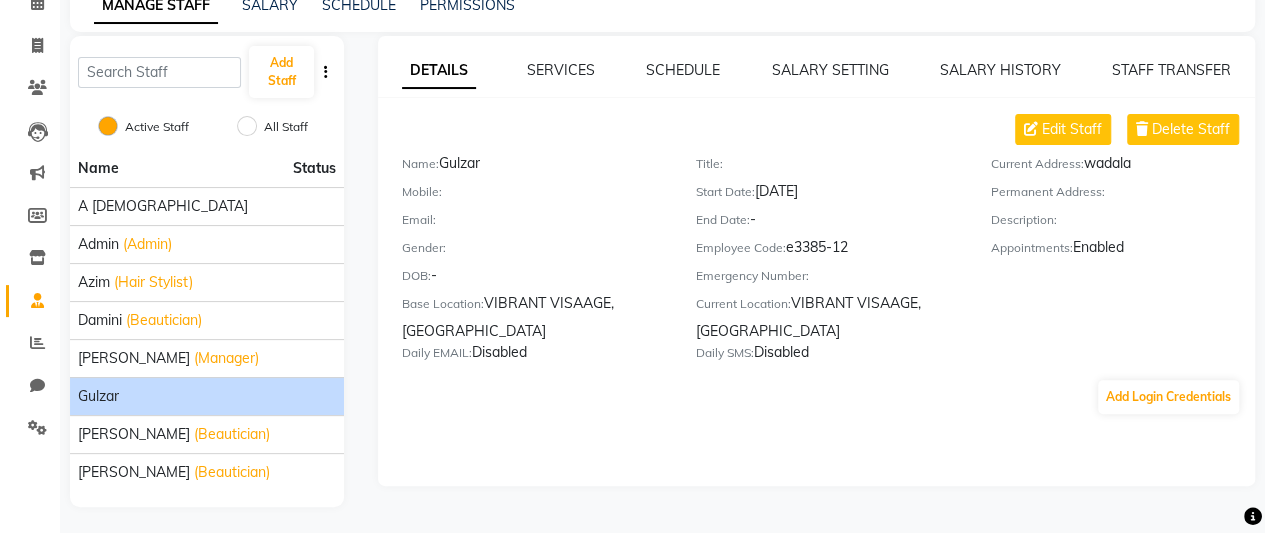 click on "Start Date:   [DATE]" 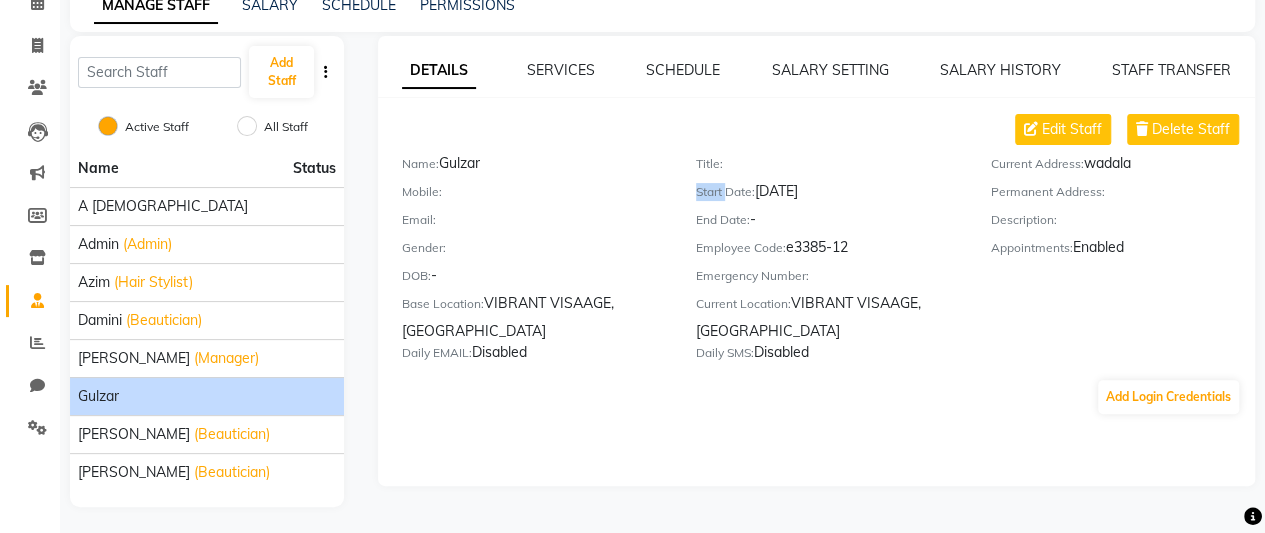 click on "Start Date:" 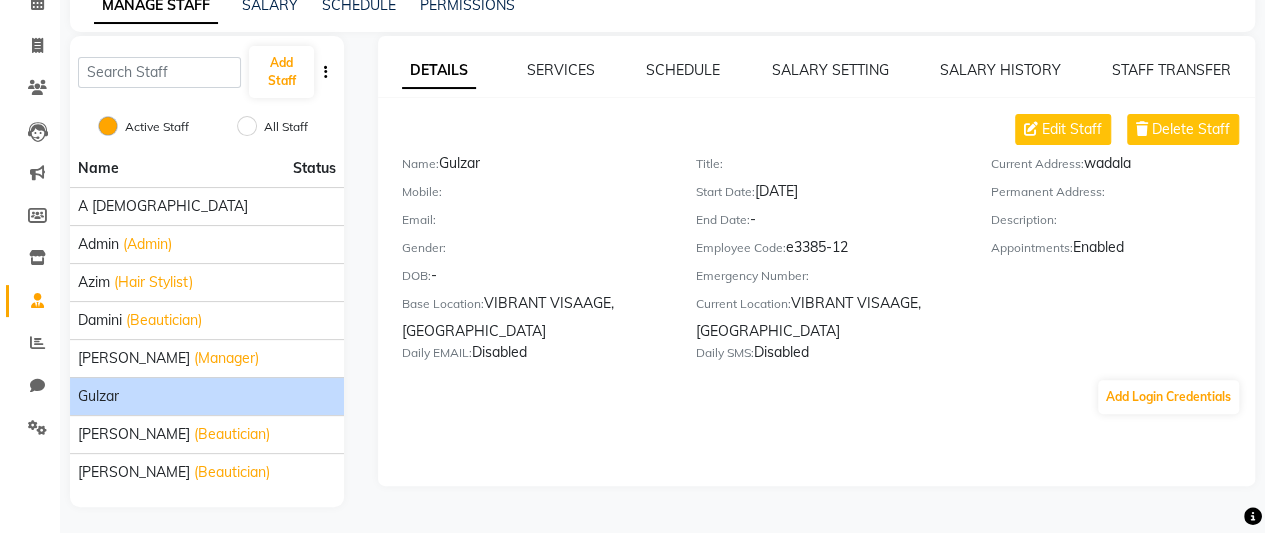 click on "Start Date:   [DATE]" 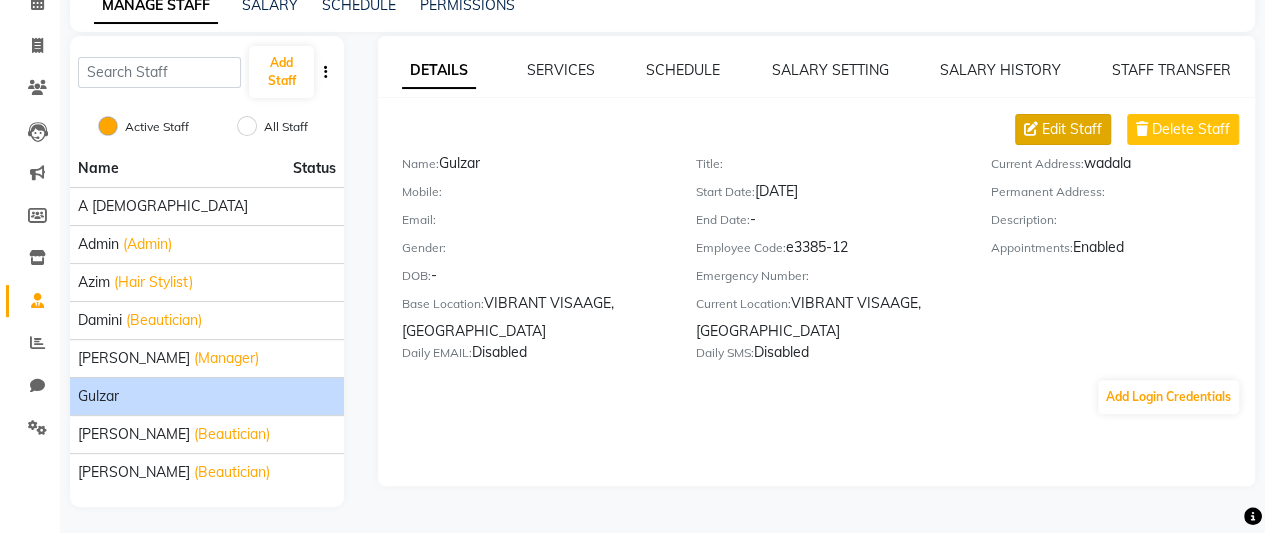 click on "Edit Staff" 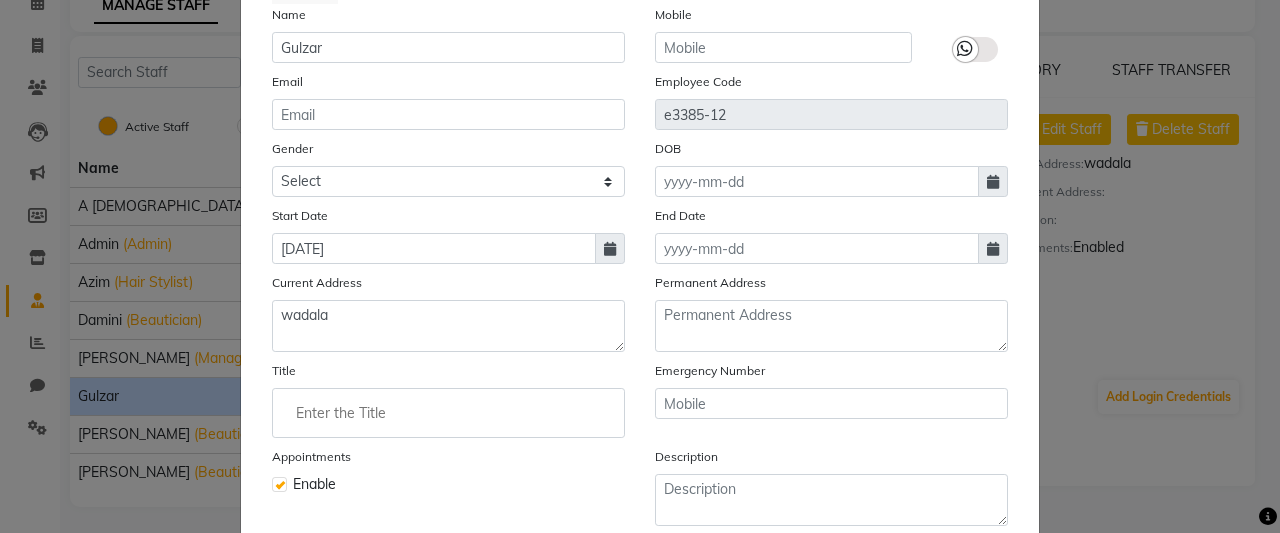 scroll, scrollTop: 186, scrollLeft: 0, axis: vertical 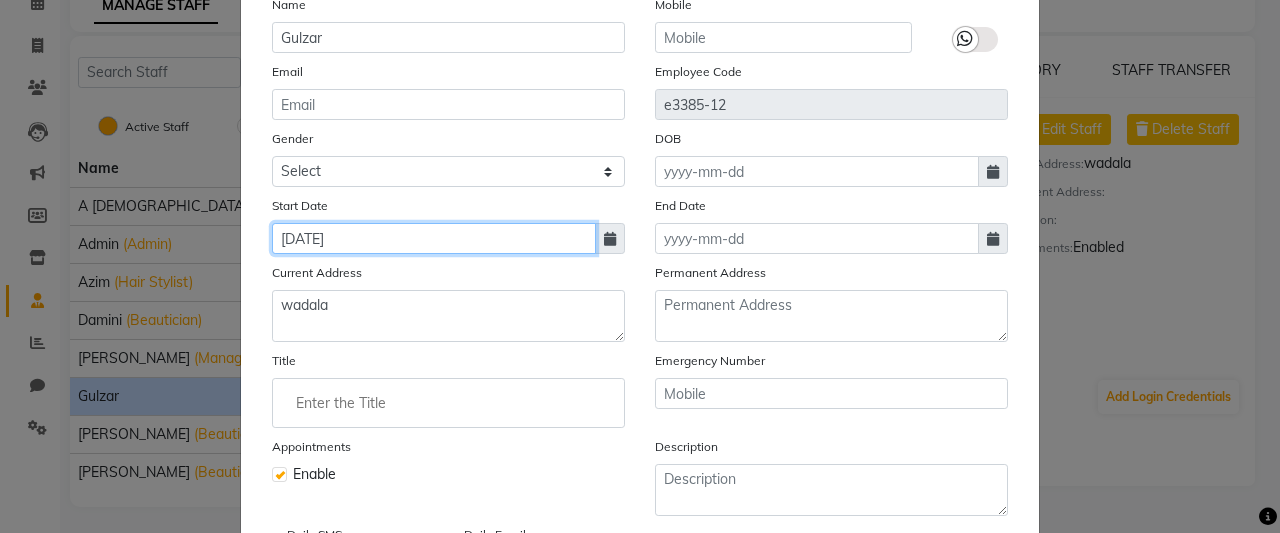click on "[DATE]" 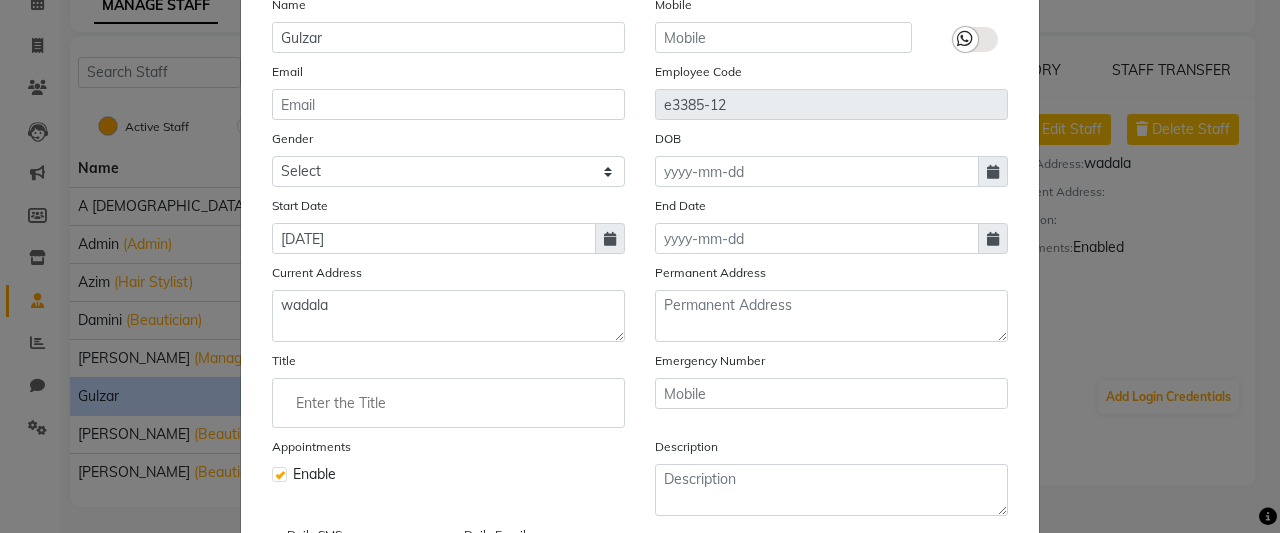 select on "2" 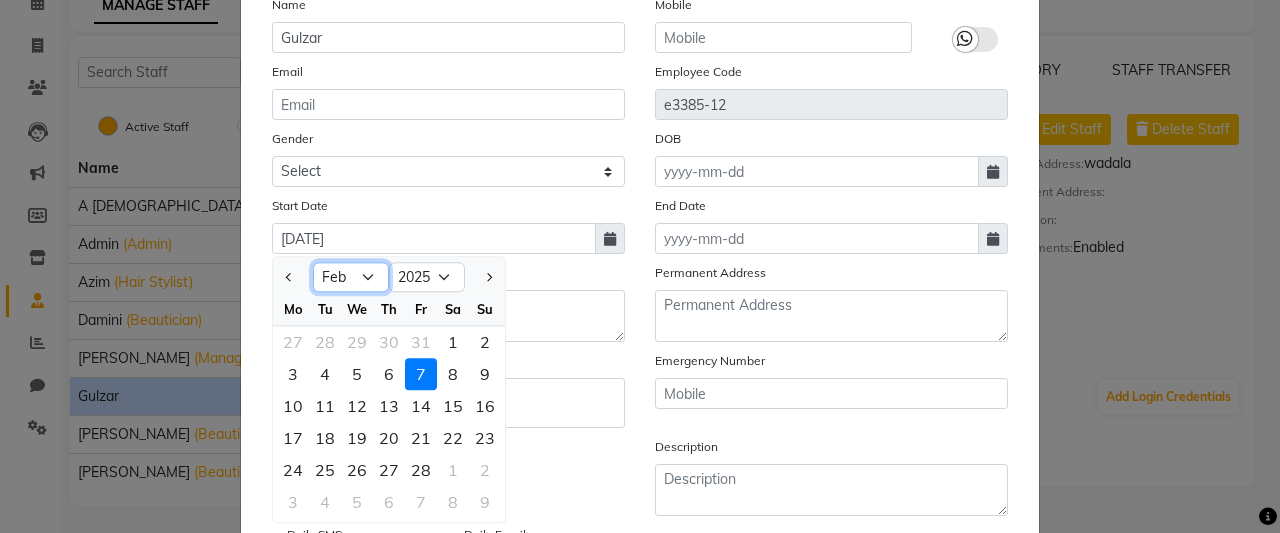 click on "Jan Feb Mar Apr May Jun [DATE] Aug Sep Oct Nov Dec" 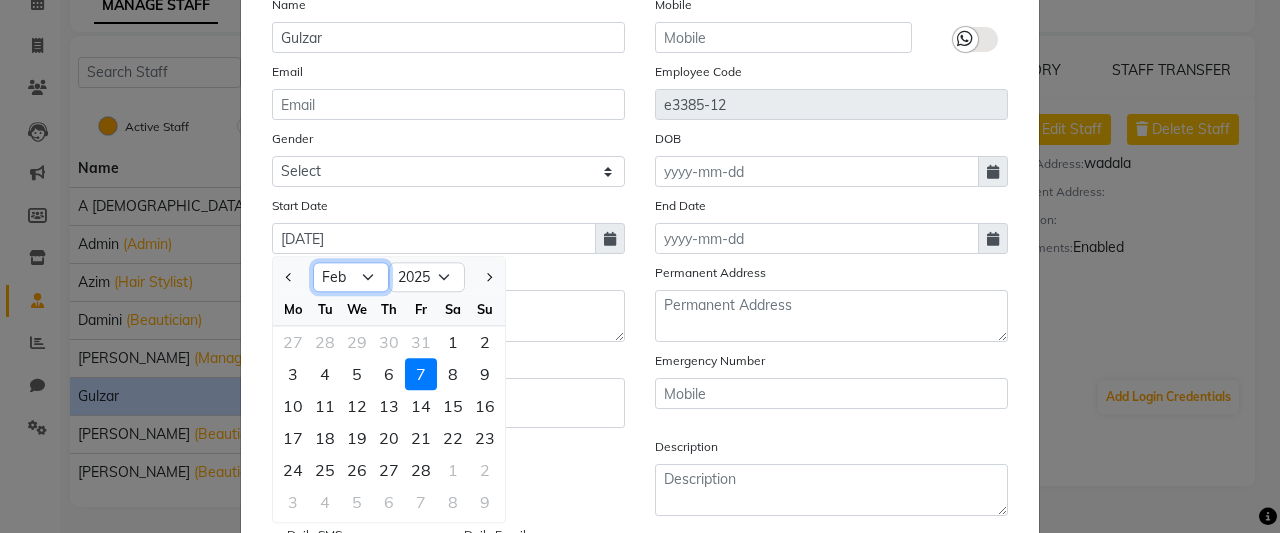 select on "7" 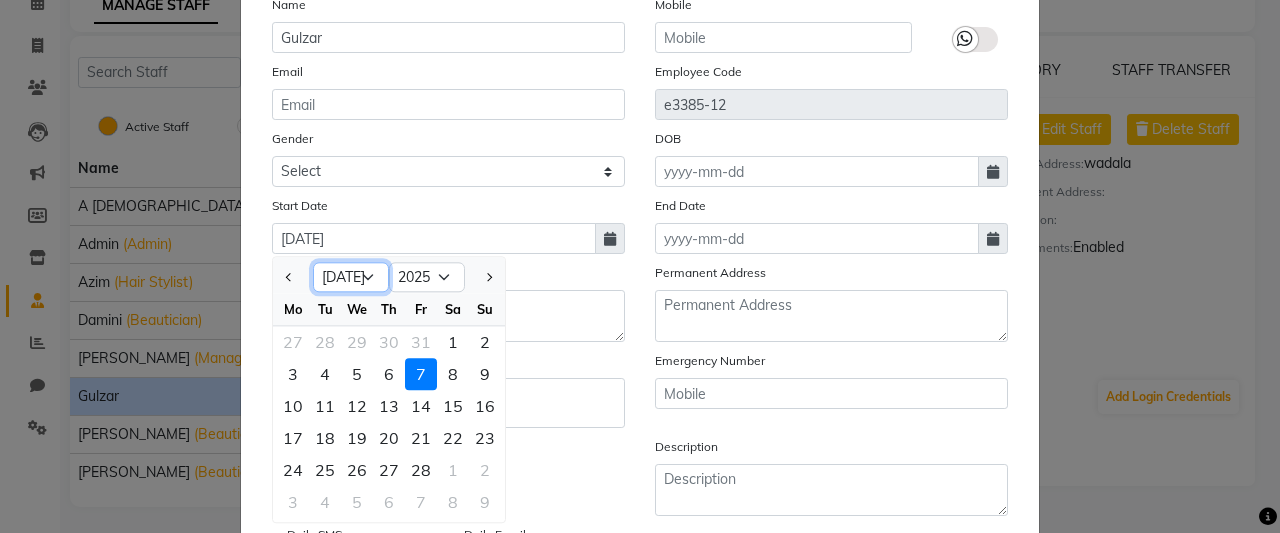 click on "Jan Feb Mar Apr May Jun [DATE] Aug Sep Oct Nov Dec" 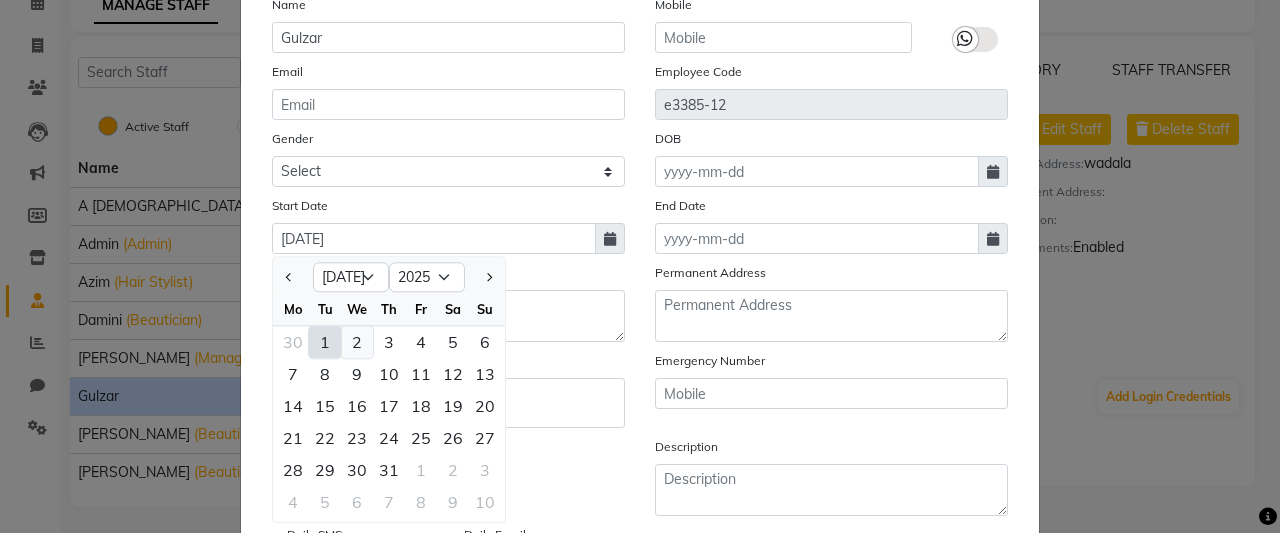 click on "2" 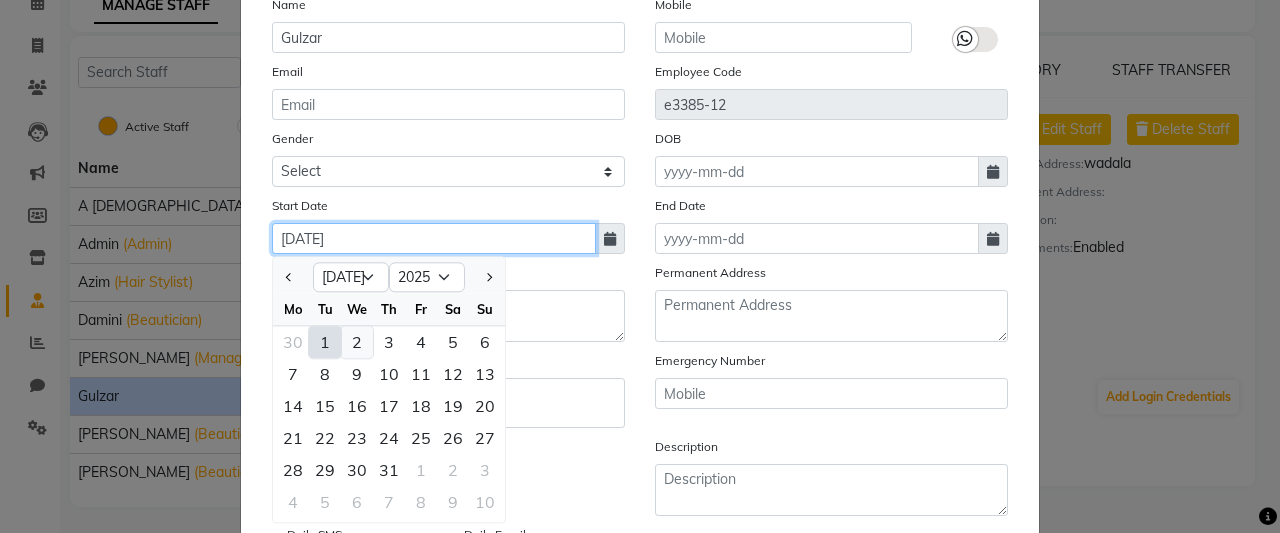 type on "[DATE]" 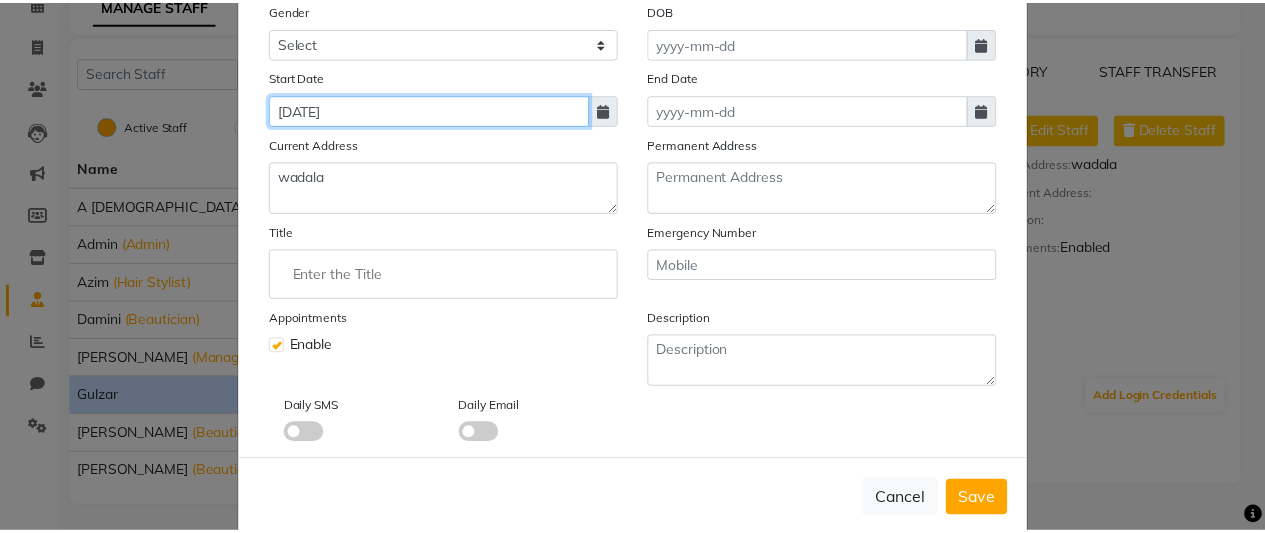scroll, scrollTop: 322, scrollLeft: 0, axis: vertical 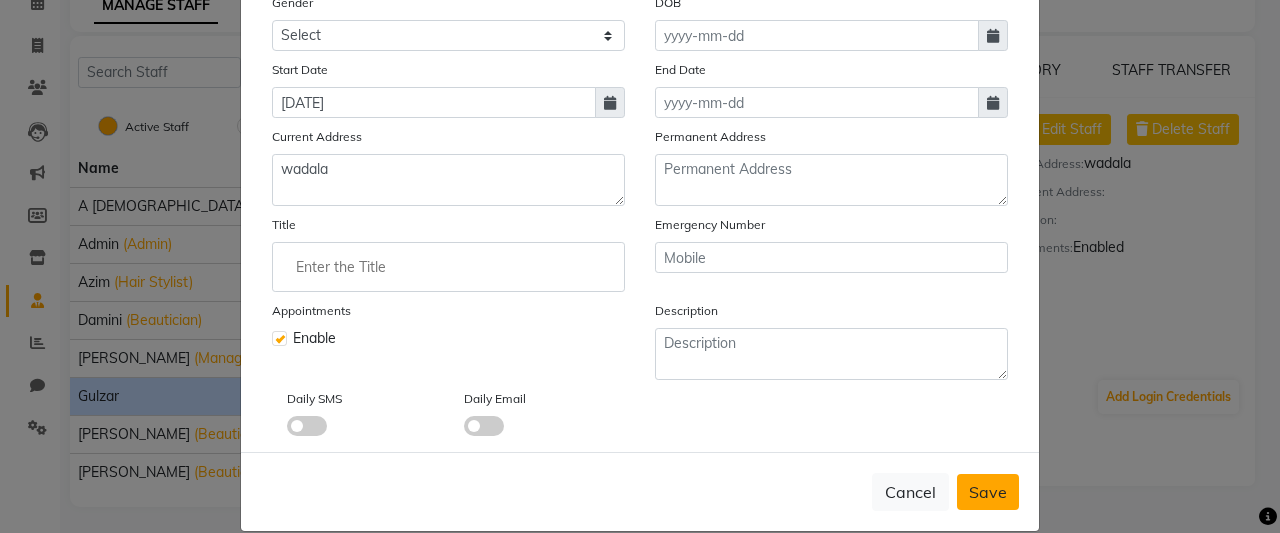 click on "Save" at bounding box center (988, 492) 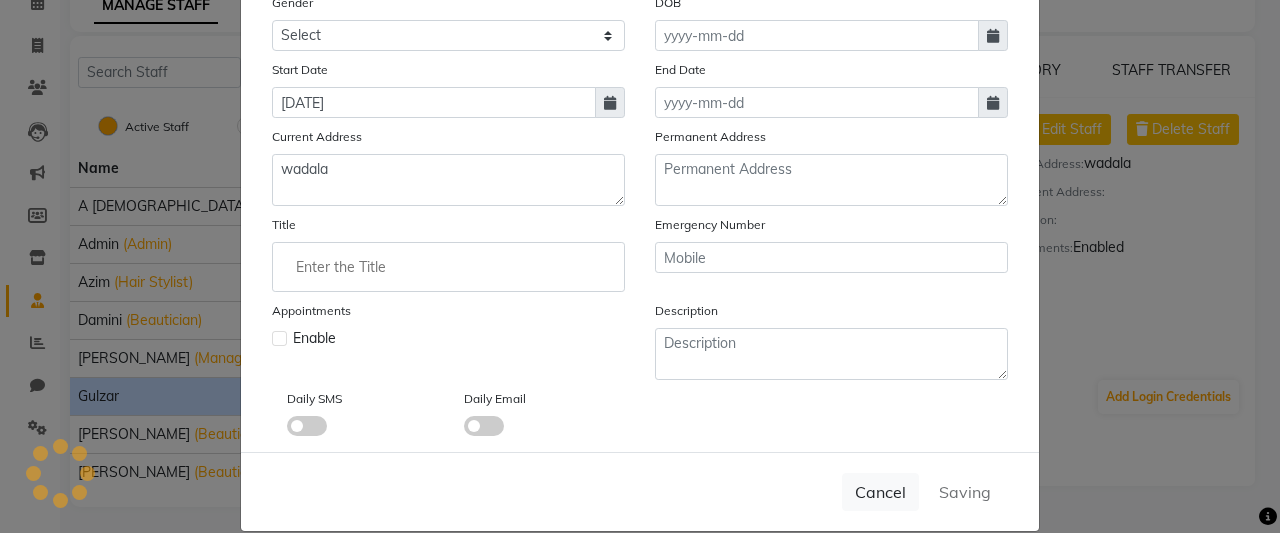 type 